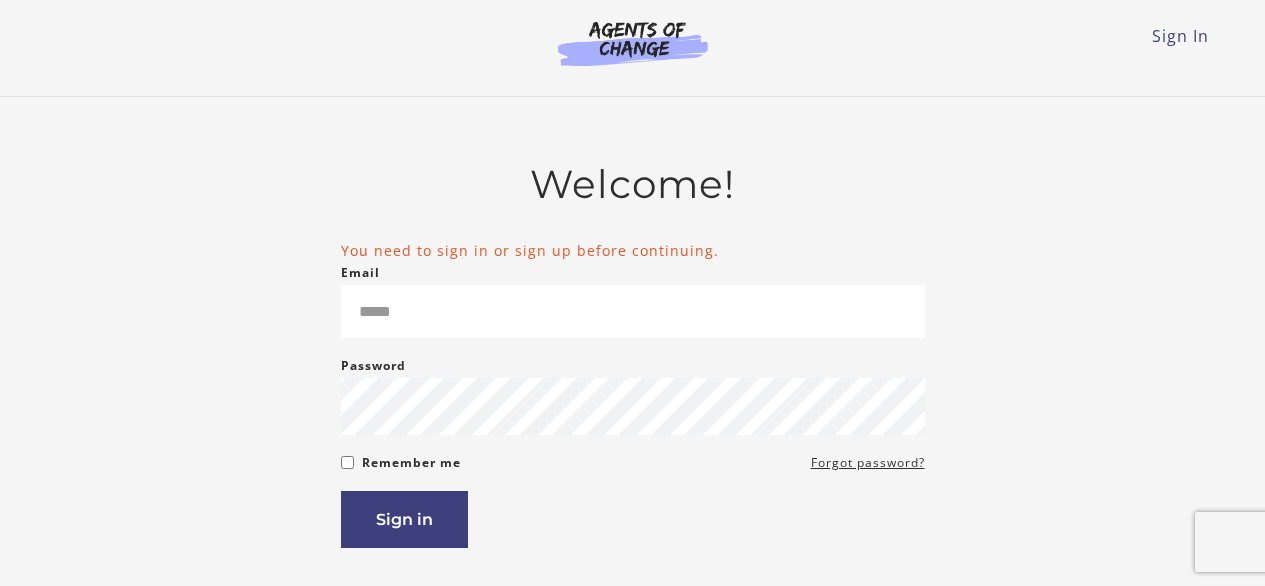 scroll, scrollTop: 0, scrollLeft: 0, axis: both 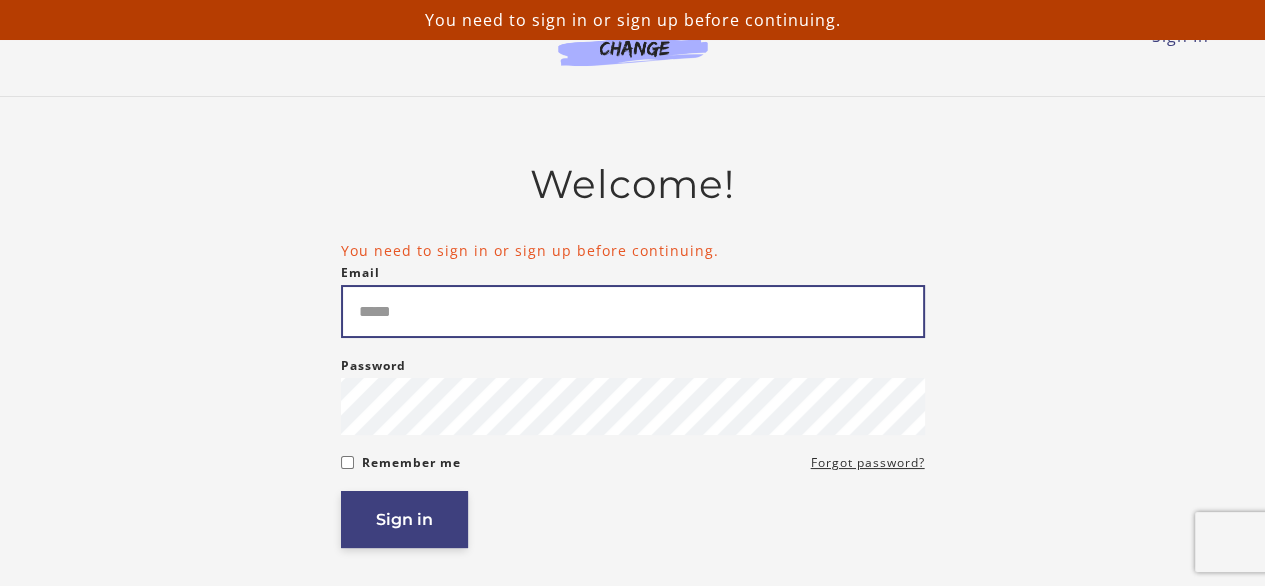 type on "**********" 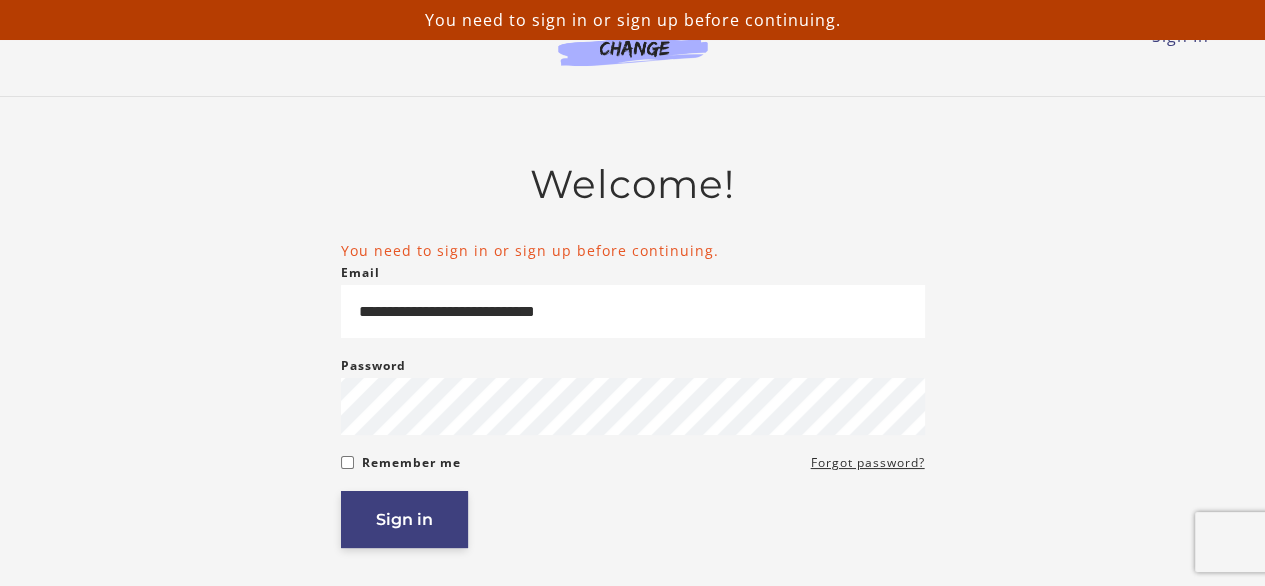 click on "Sign in" at bounding box center (404, 519) 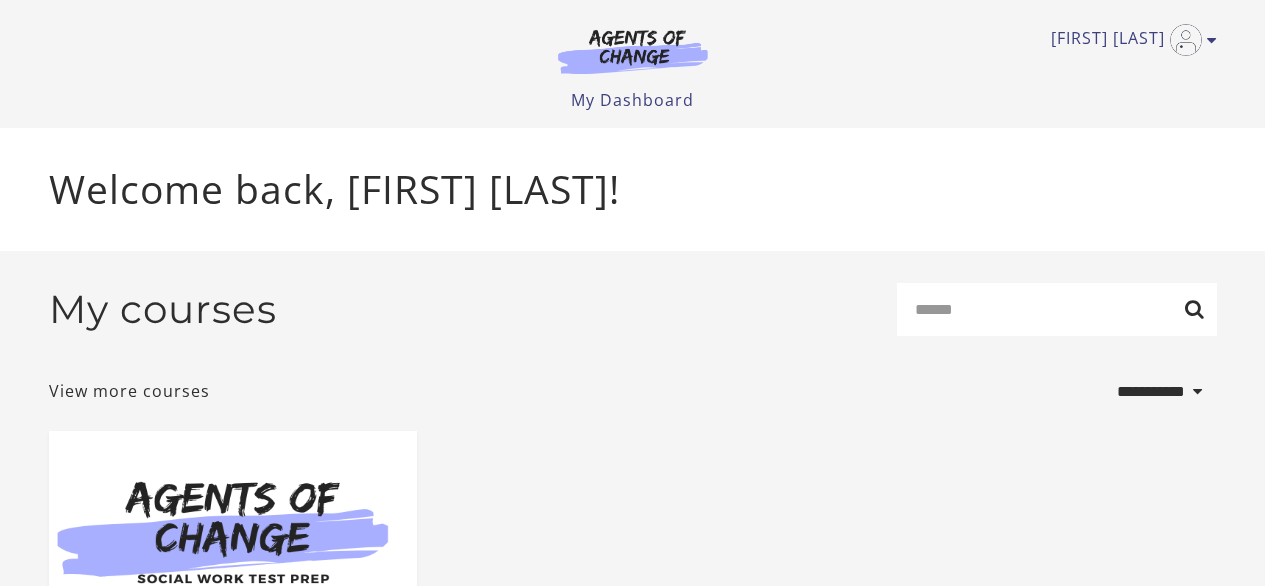 select on "**********" 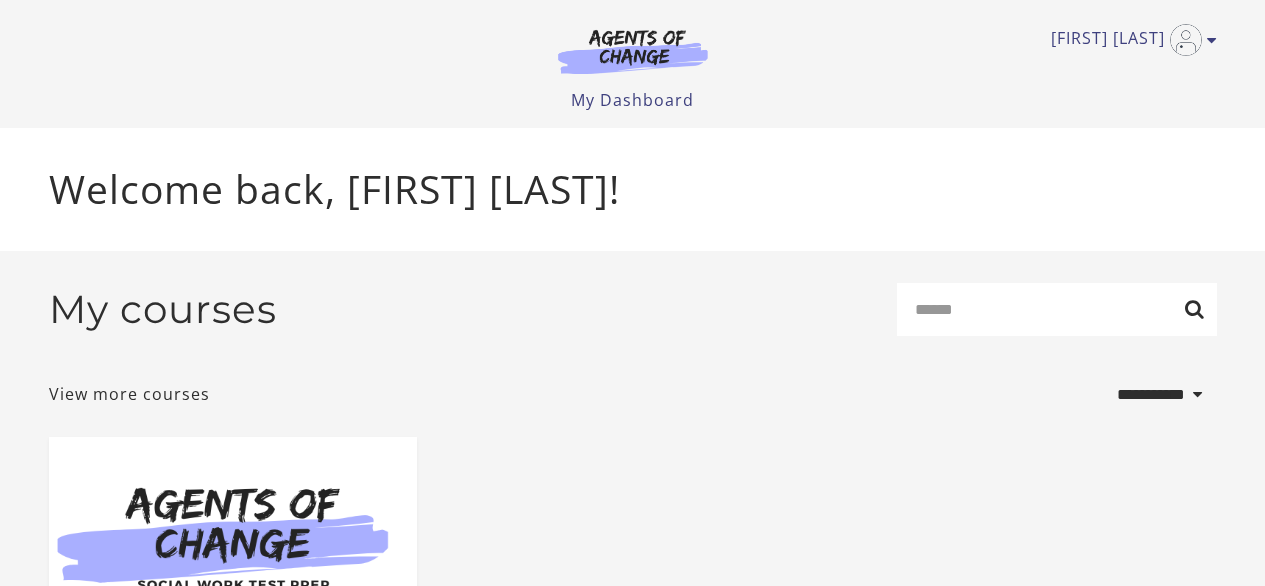 scroll, scrollTop: 0, scrollLeft: 0, axis: both 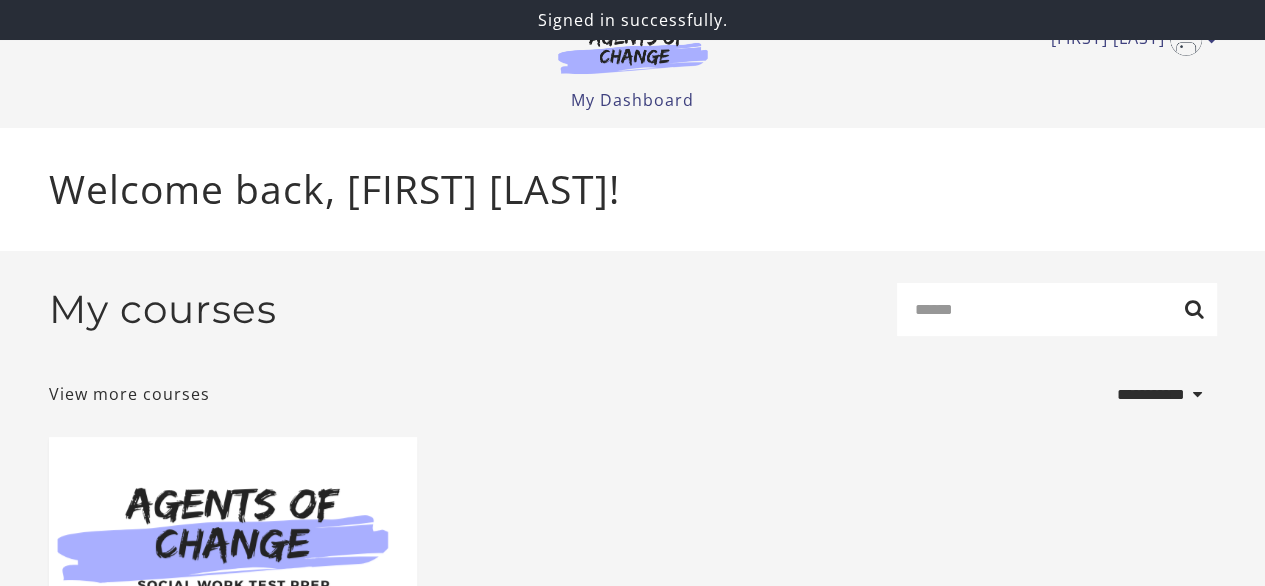 click on "**********" at bounding box center [633, 395] 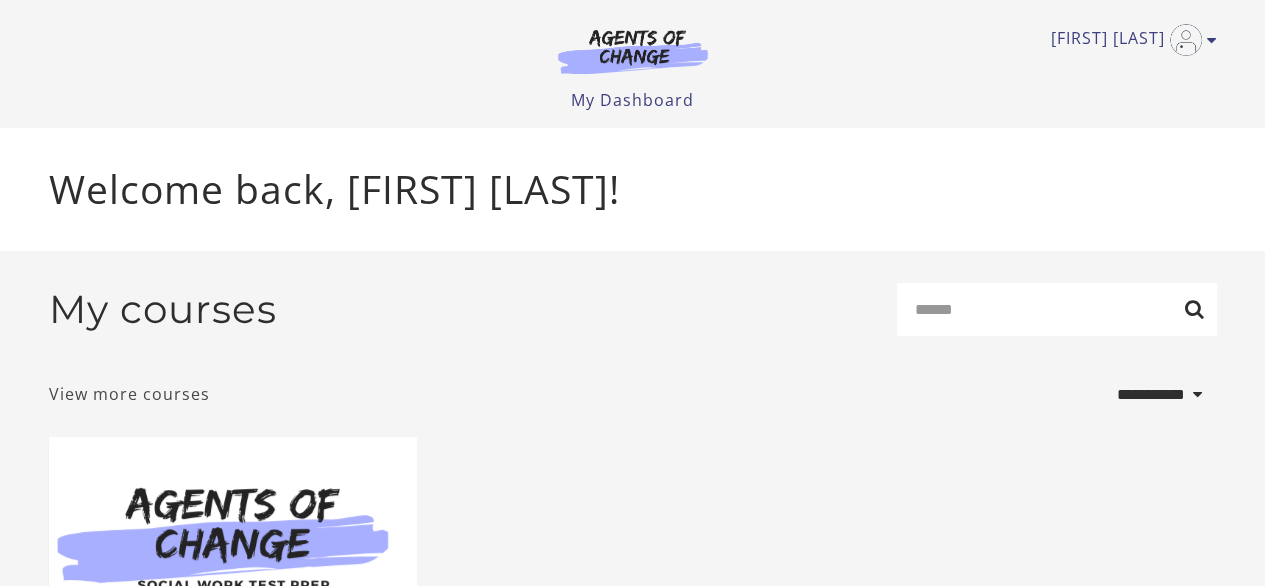 click on "View more courses" at bounding box center [129, 394] 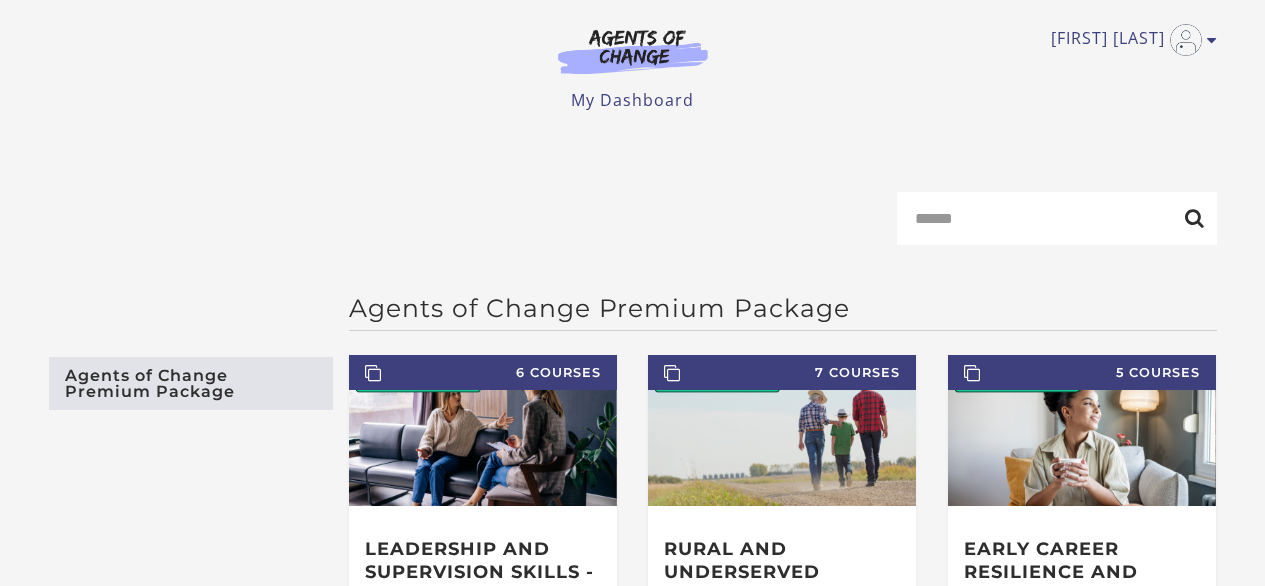 scroll, scrollTop: 0, scrollLeft: 0, axis: both 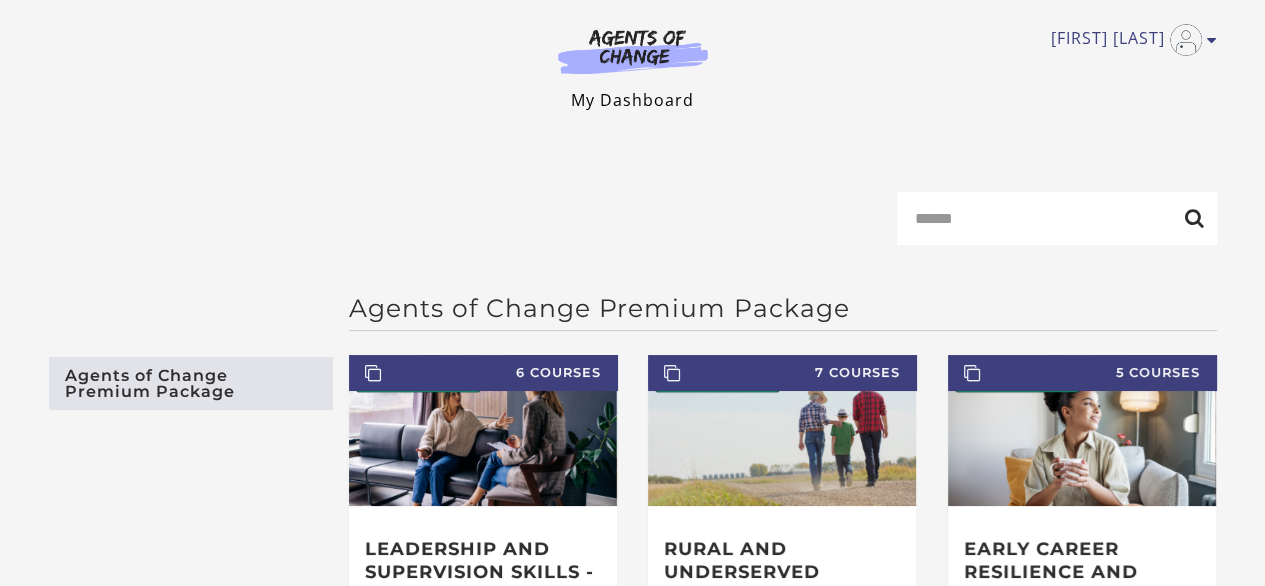 click on "My Dashboard" at bounding box center (632, 100) 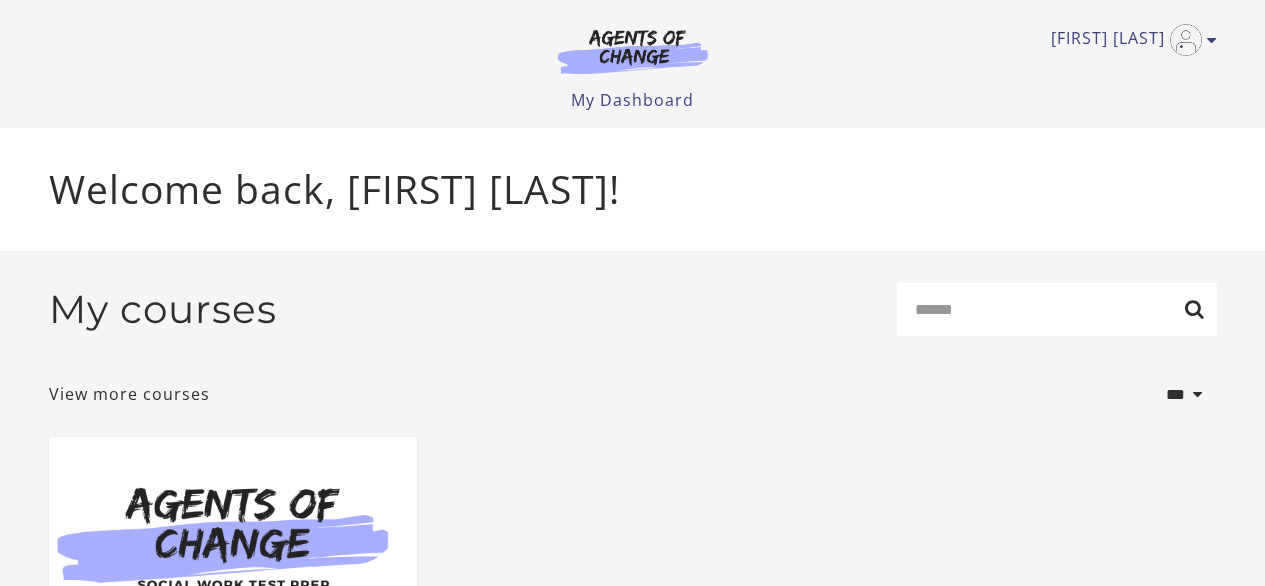 scroll, scrollTop: 0, scrollLeft: 0, axis: both 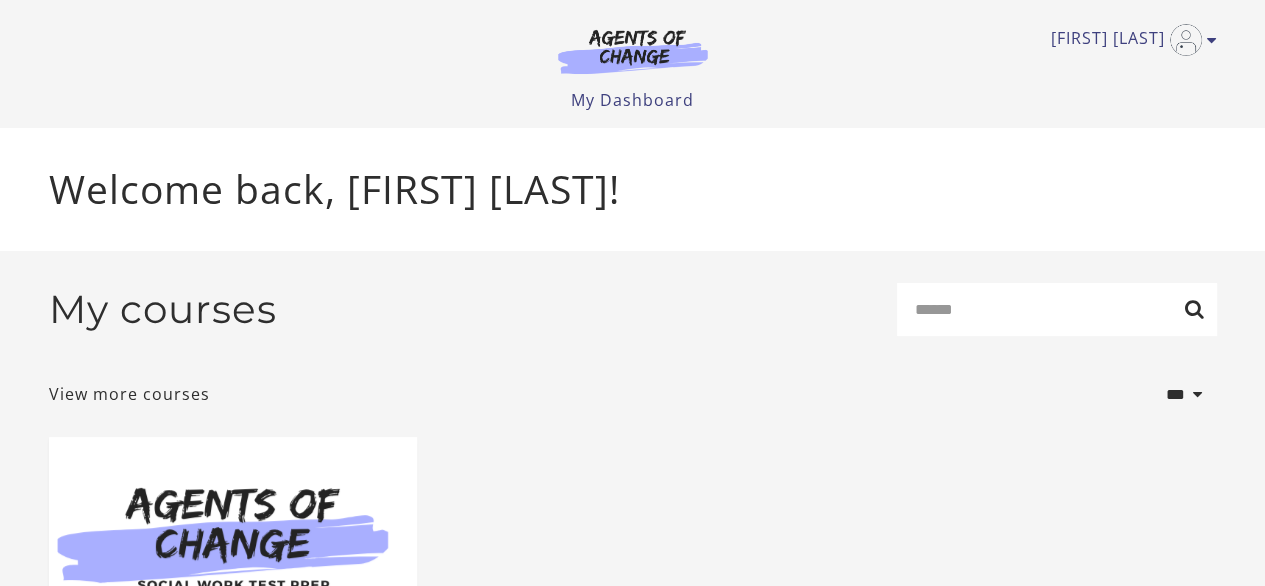 click on "My courses" at bounding box center [163, 309] 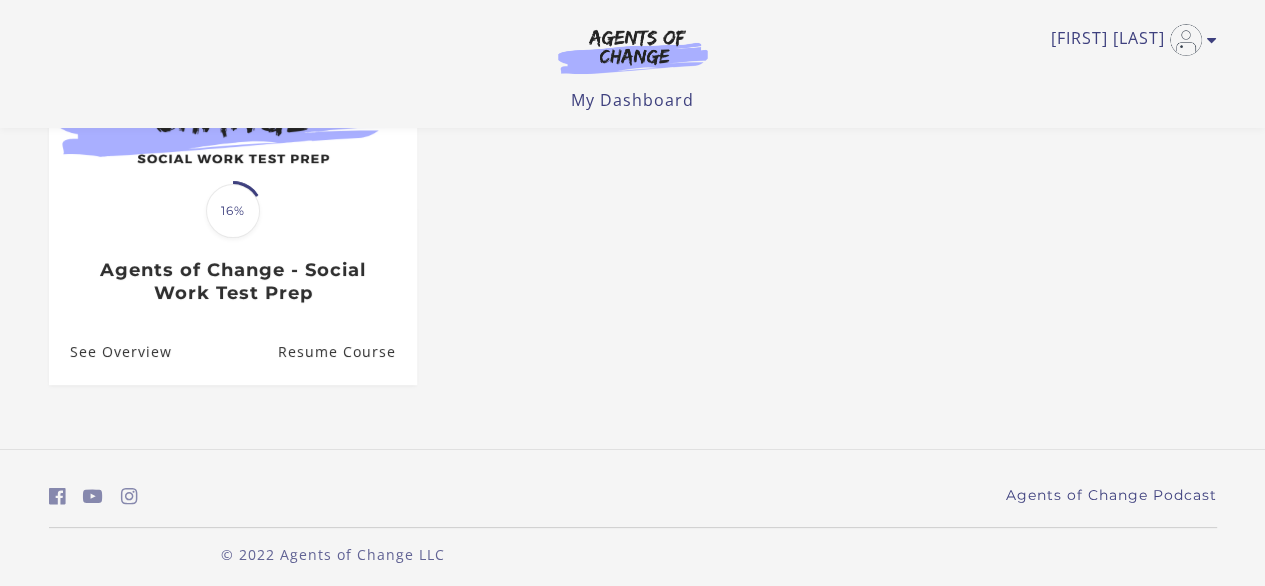 scroll, scrollTop: 311, scrollLeft: 0, axis: vertical 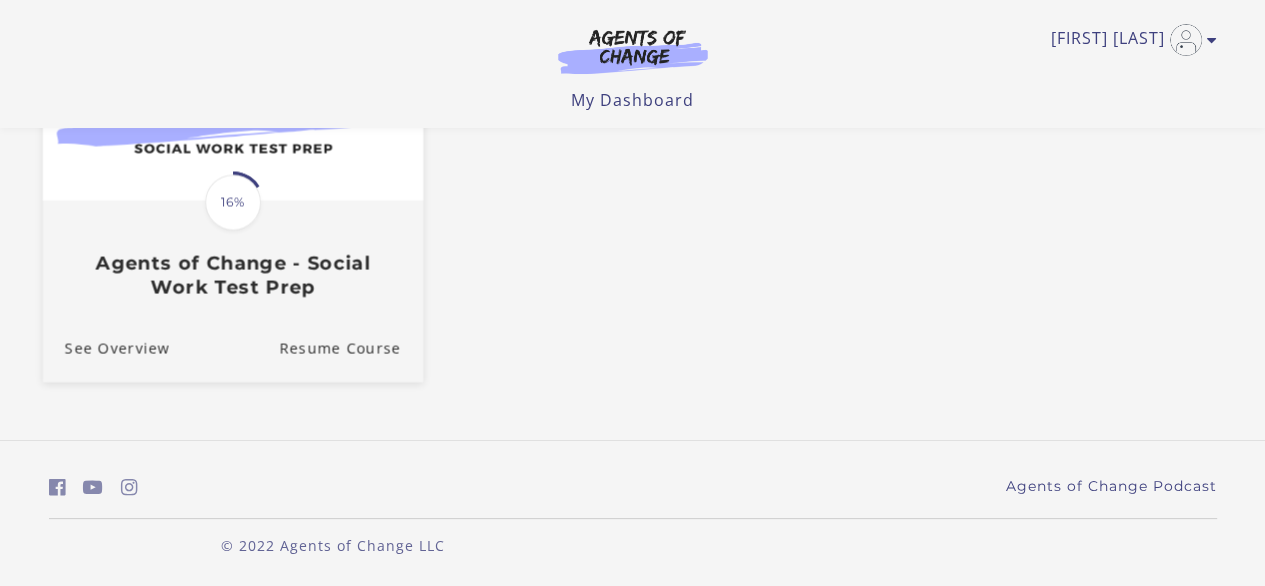 click on "Agents of Change - Social Work Test Prep" at bounding box center (232, 275) 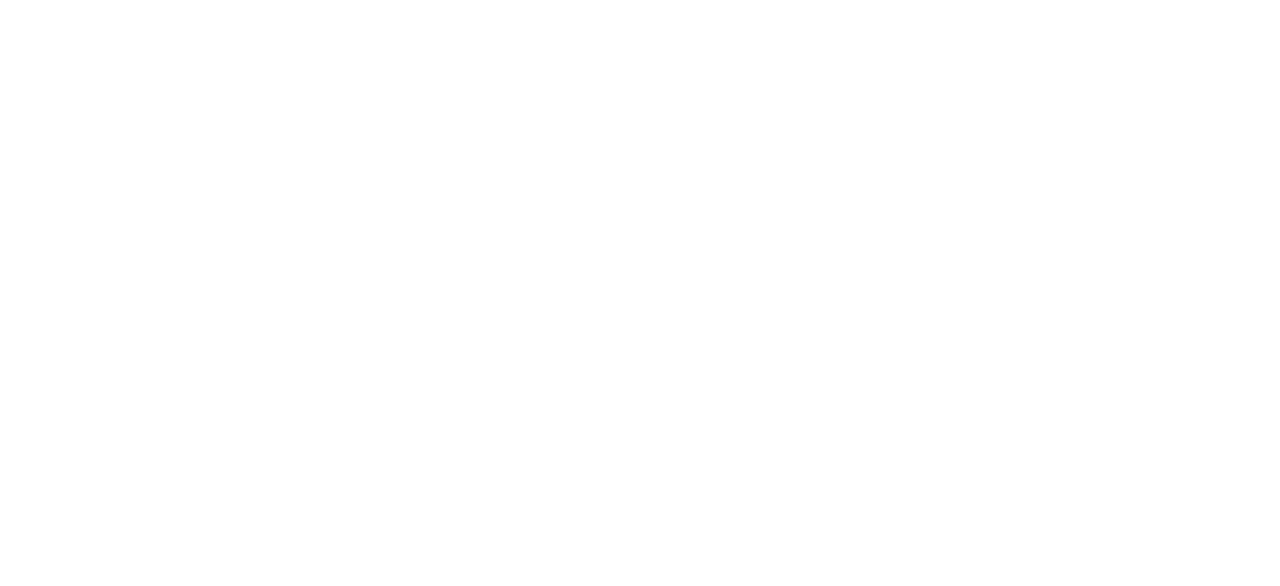 scroll, scrollTop: 0, scrollLeft: 0, axis: both 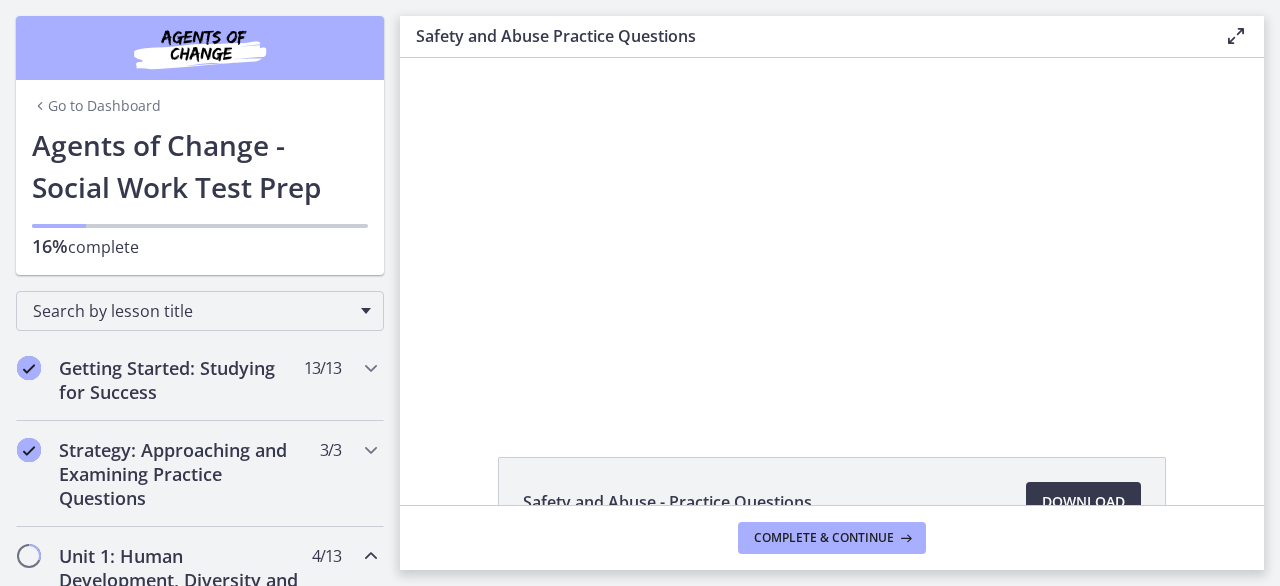 drag, startPoint x: 390, startPoint y: 136, endPoint x: 168, endPoint y: 175, distance: 225.39964 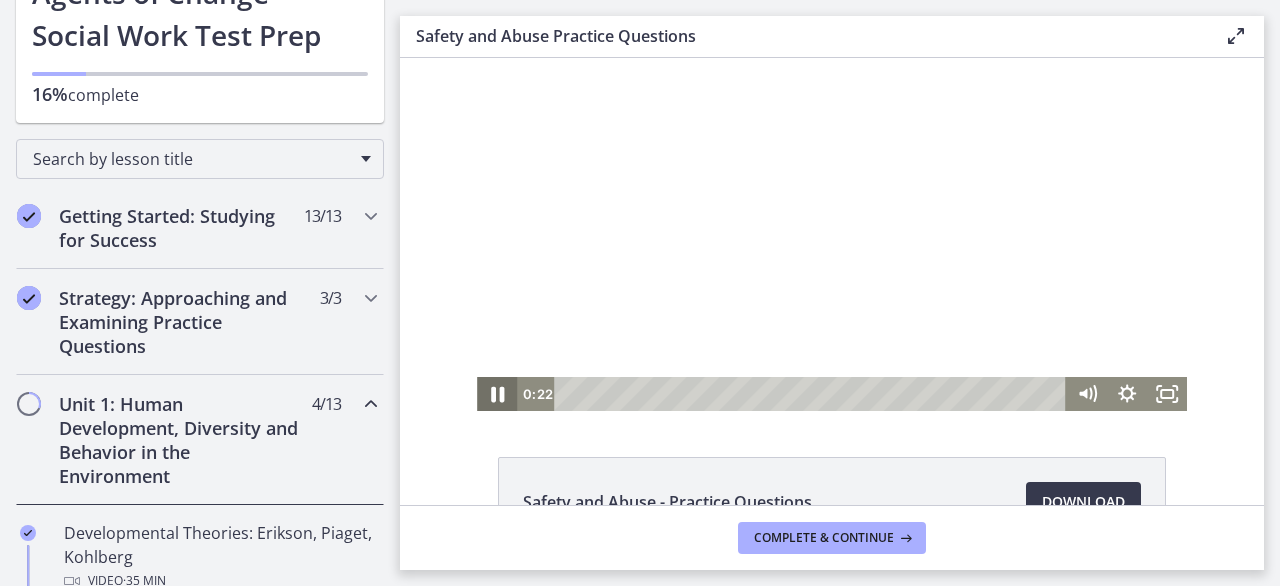 click 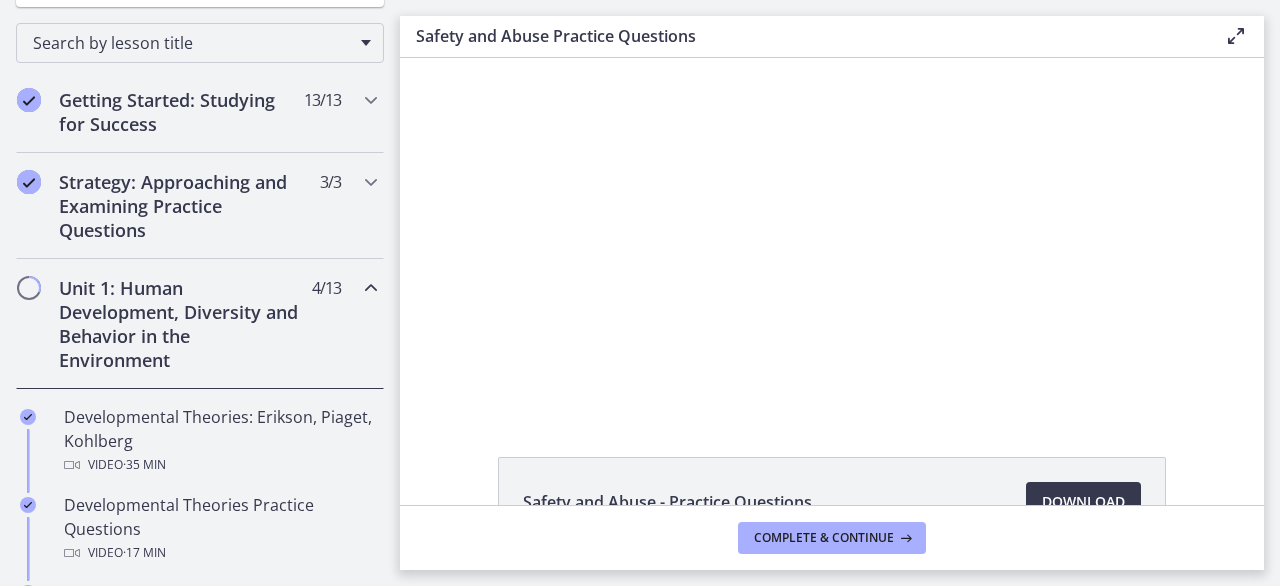scroll, scrollTop: 253, scrollLeft: 0, axis: vertical 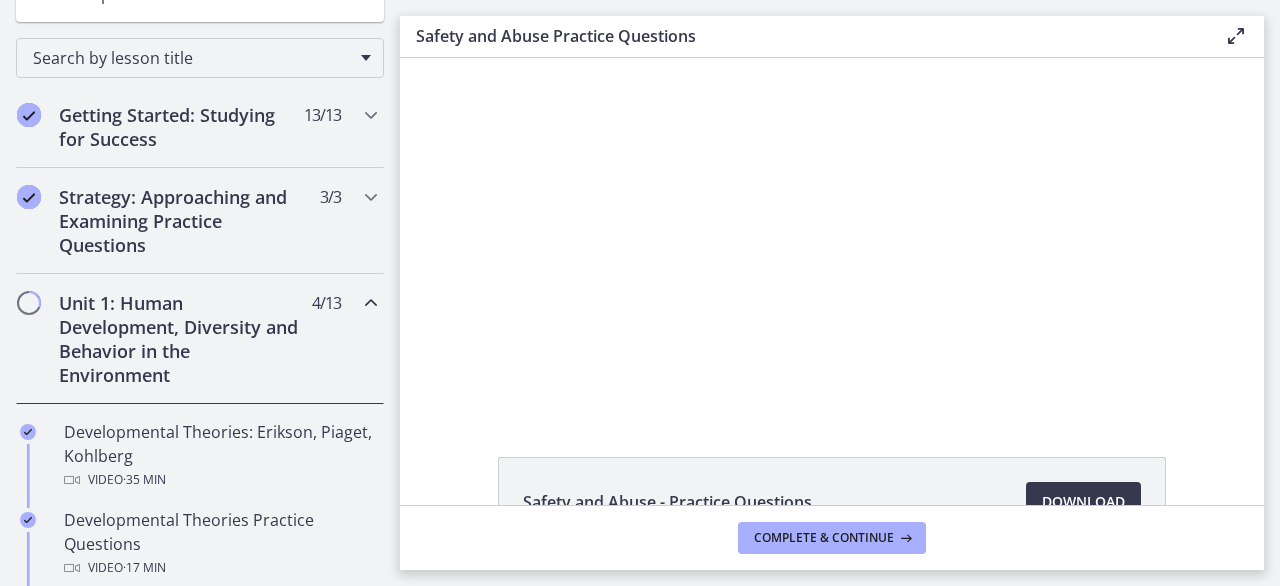 click on "Unit 1: Human Development, Diversity and Behavior in the Environment" at bounding box center (181, 339) 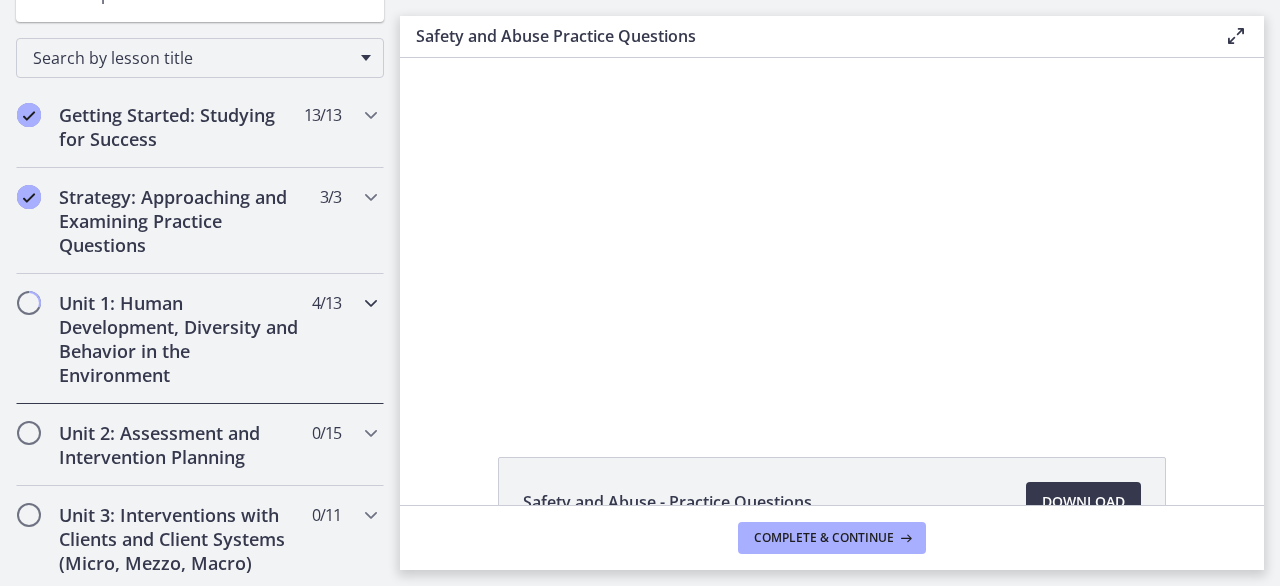 click on "Unit 1: Human Development, Diversity and Behavior in the Environment" at bounding box center (181, 339) 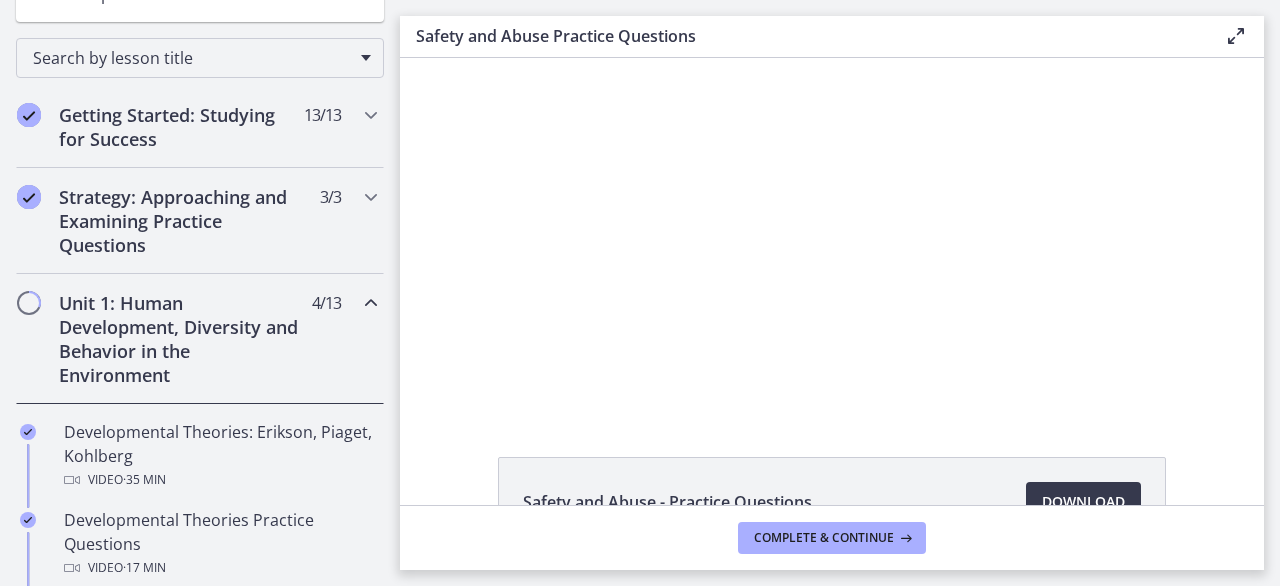 click at bounding box center [371, 303] 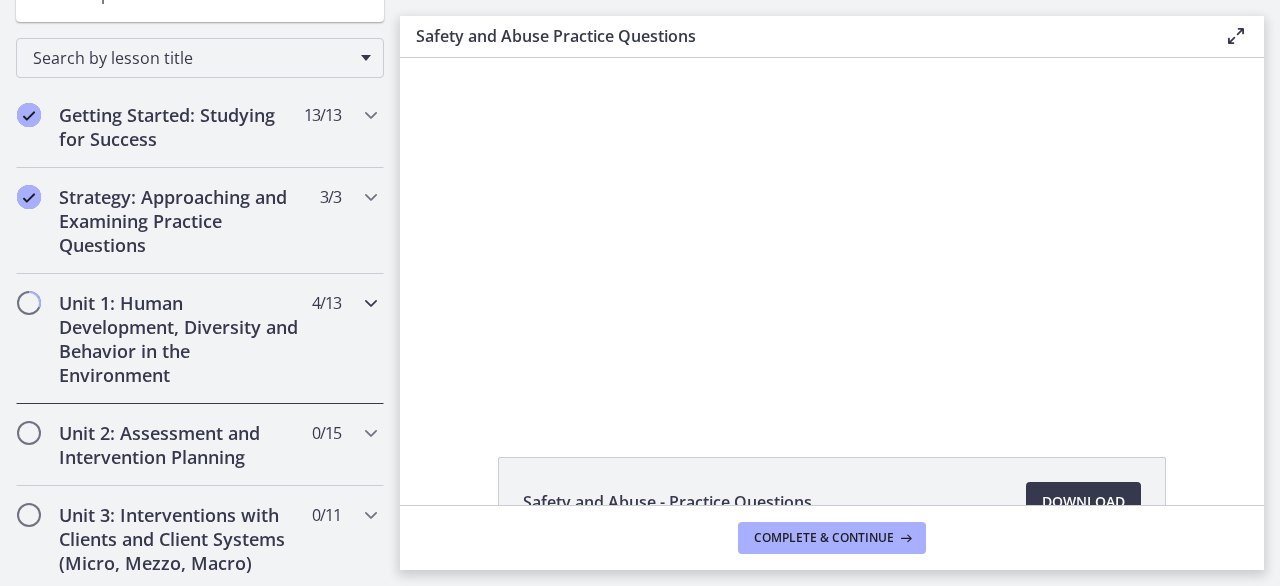 click at bounding box center [371, 303] 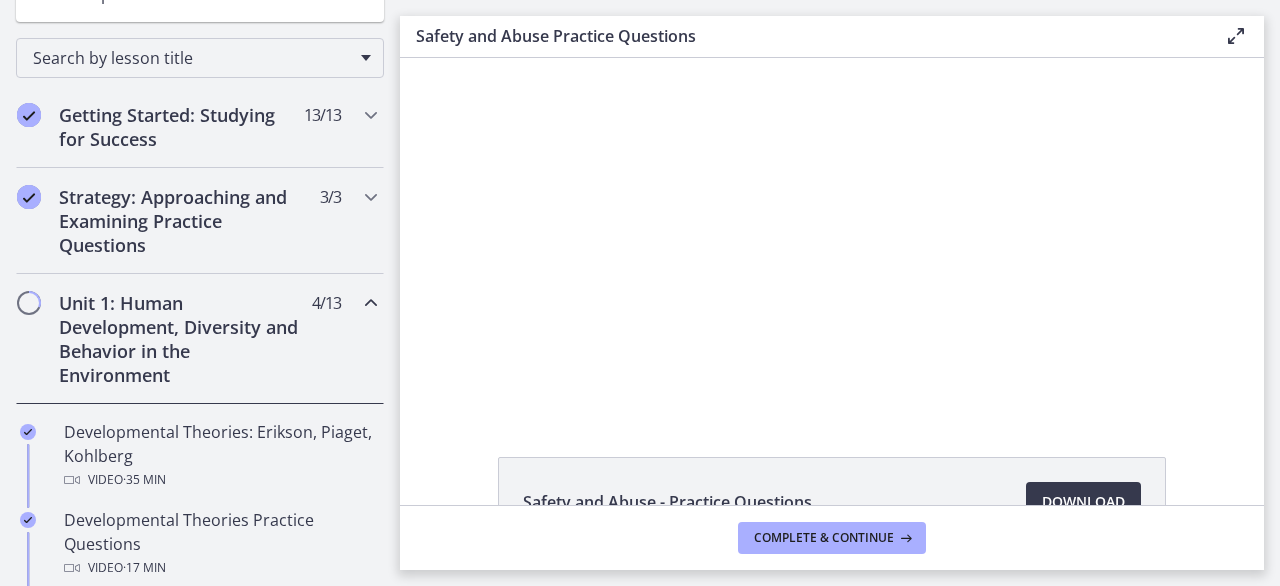 click at bounding box center [371, 303] 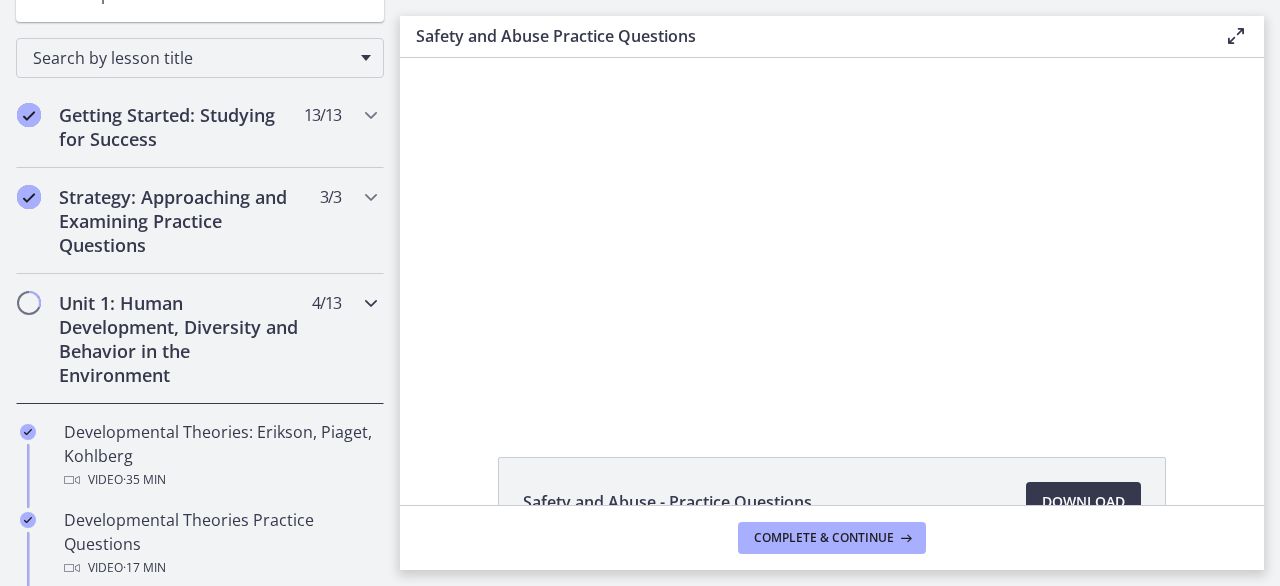 click at bounding box center (371, 303) 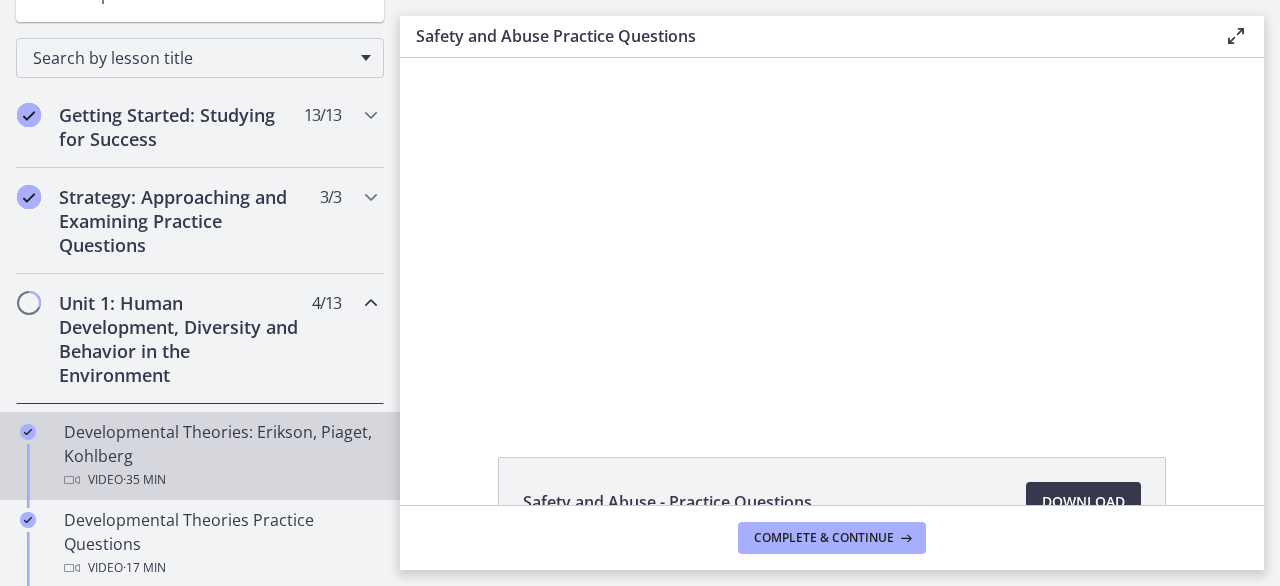 click on "Developmental Theories: Erikson, Piaget, Kohlberg
Video
·  35 min" at bounding box center (220, 456) 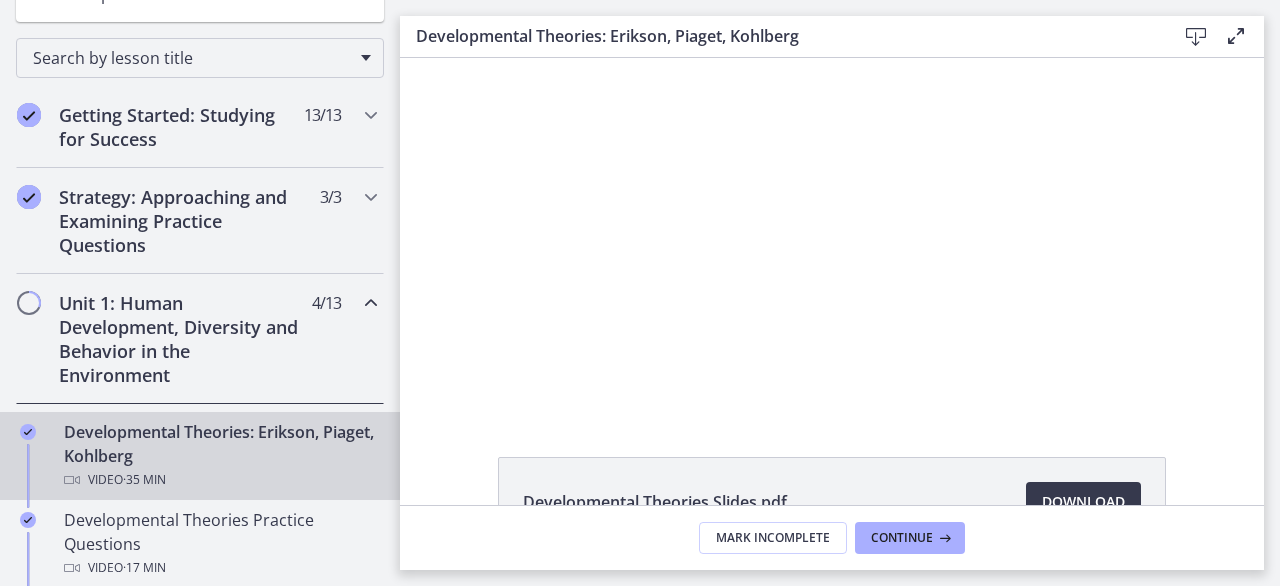scroll, scrollTop: 0, scrollLeft: 0, axis: both 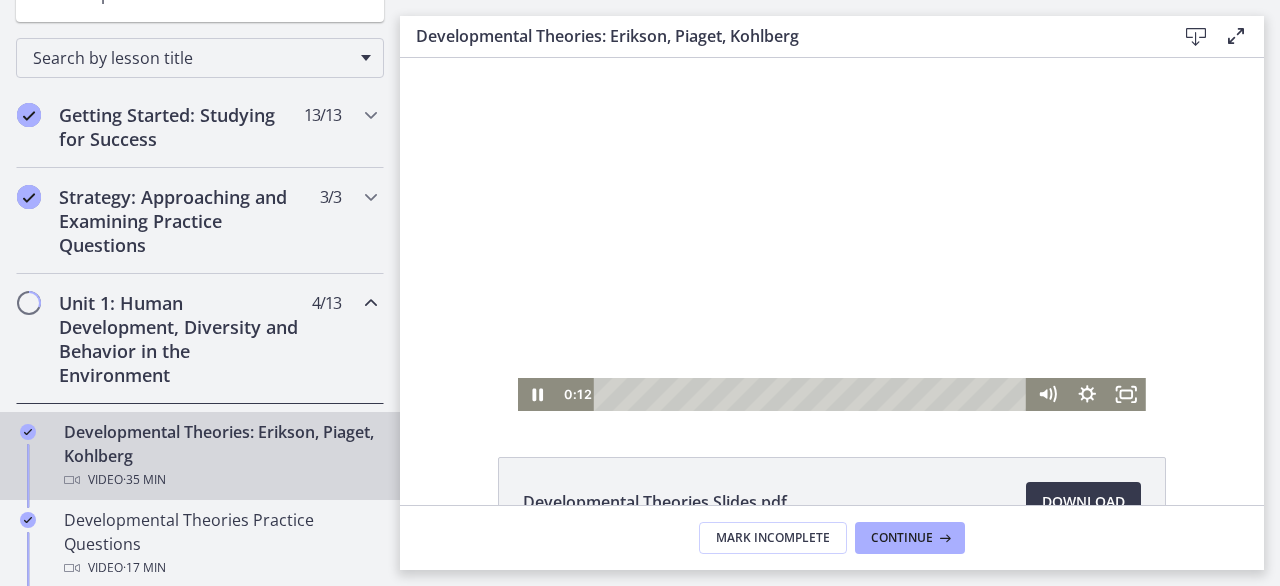 click at bounding box center [832, 234] 